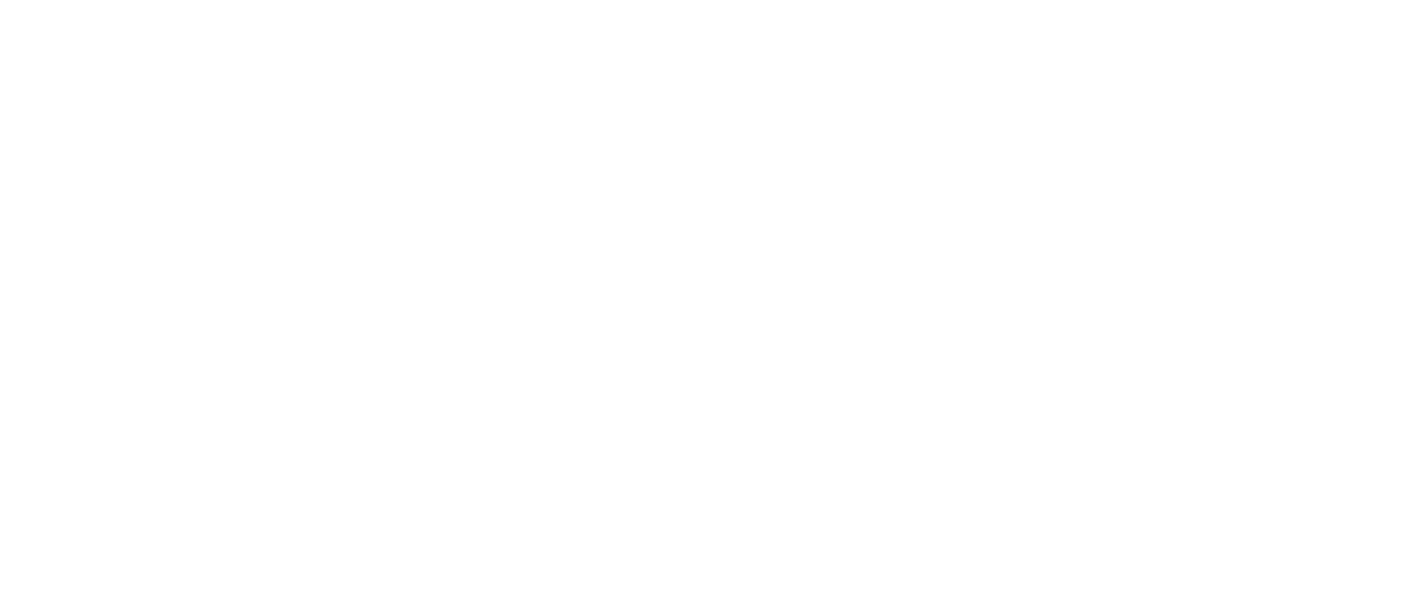 scroll, scrollTop: 0, scrollLeft: 0, axis: both 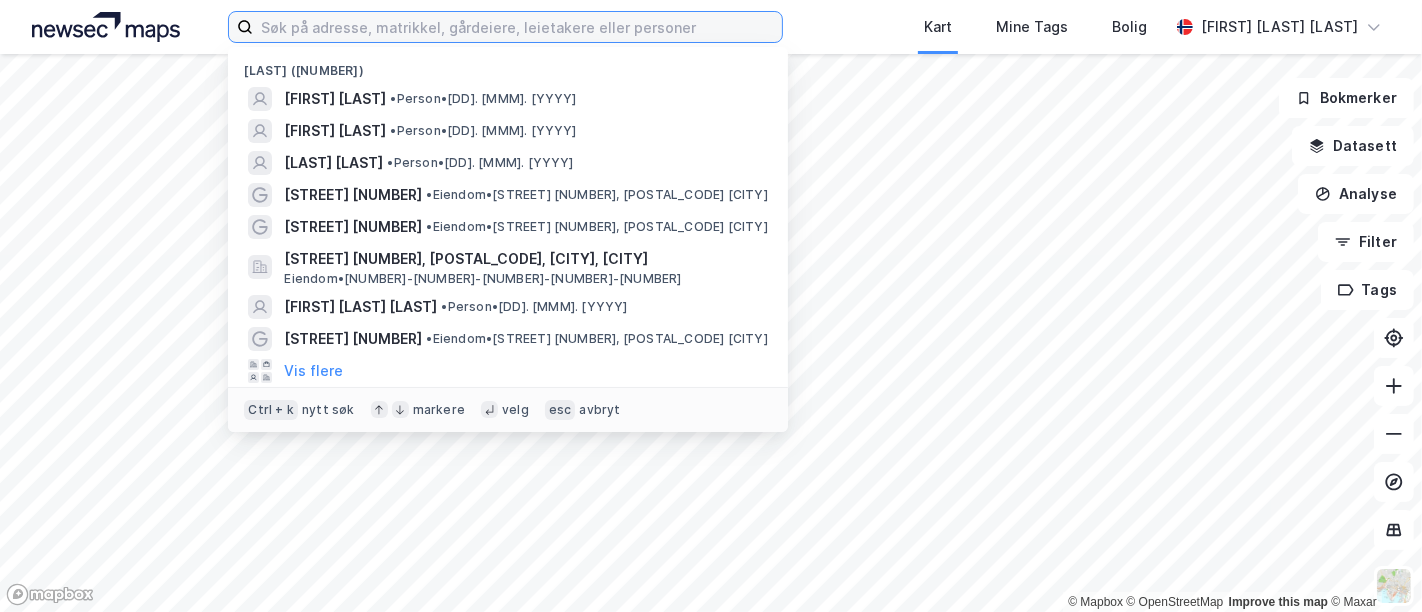 click at bounding box center [517, 27] 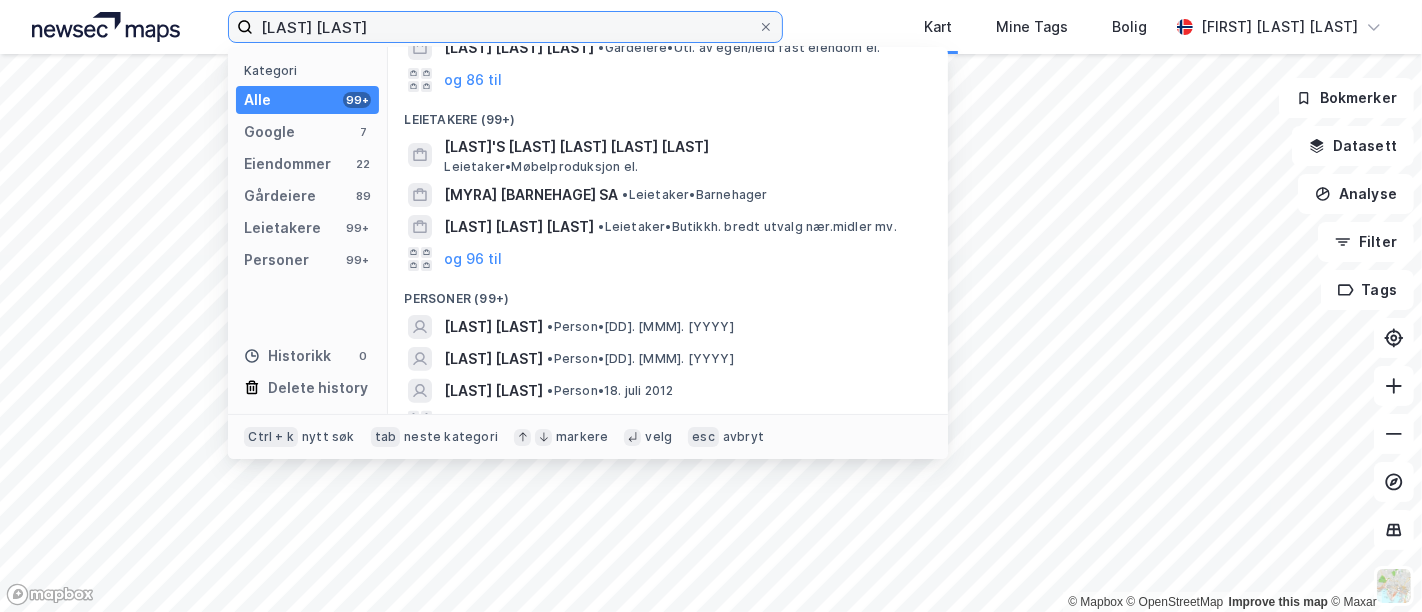 scroll, scrollTop: 513, scrollLeft: 0, axis: vertical 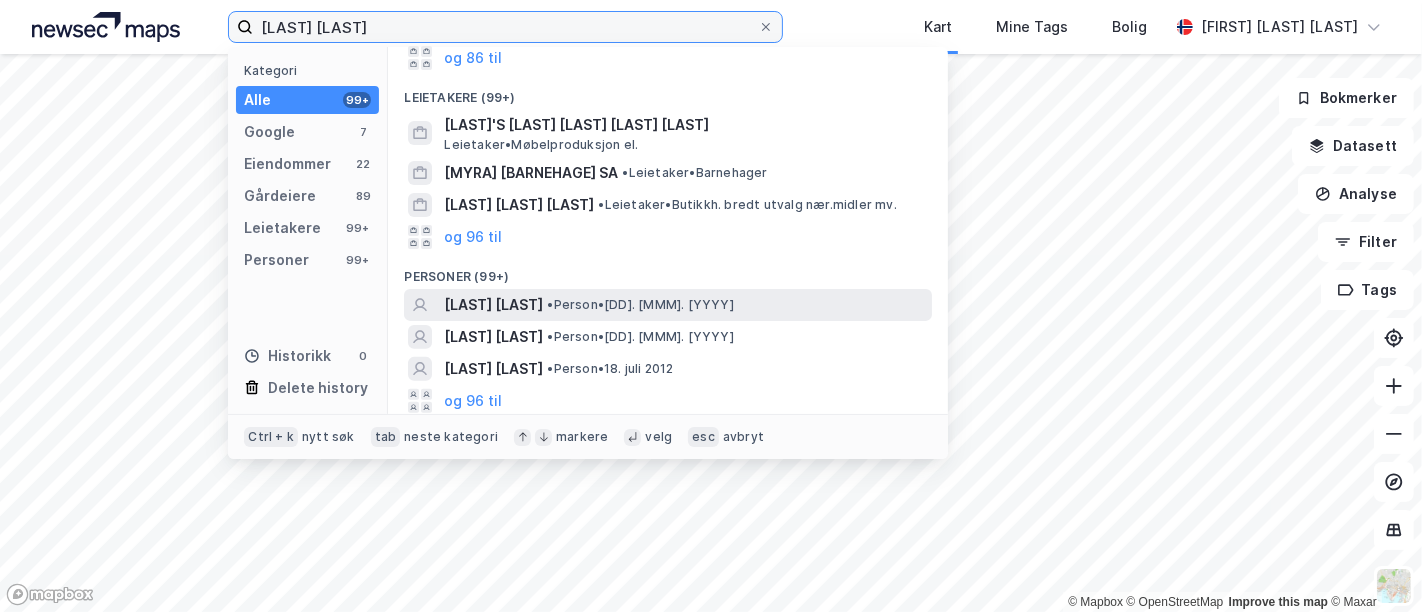 type on "[LAST] [LAST]" 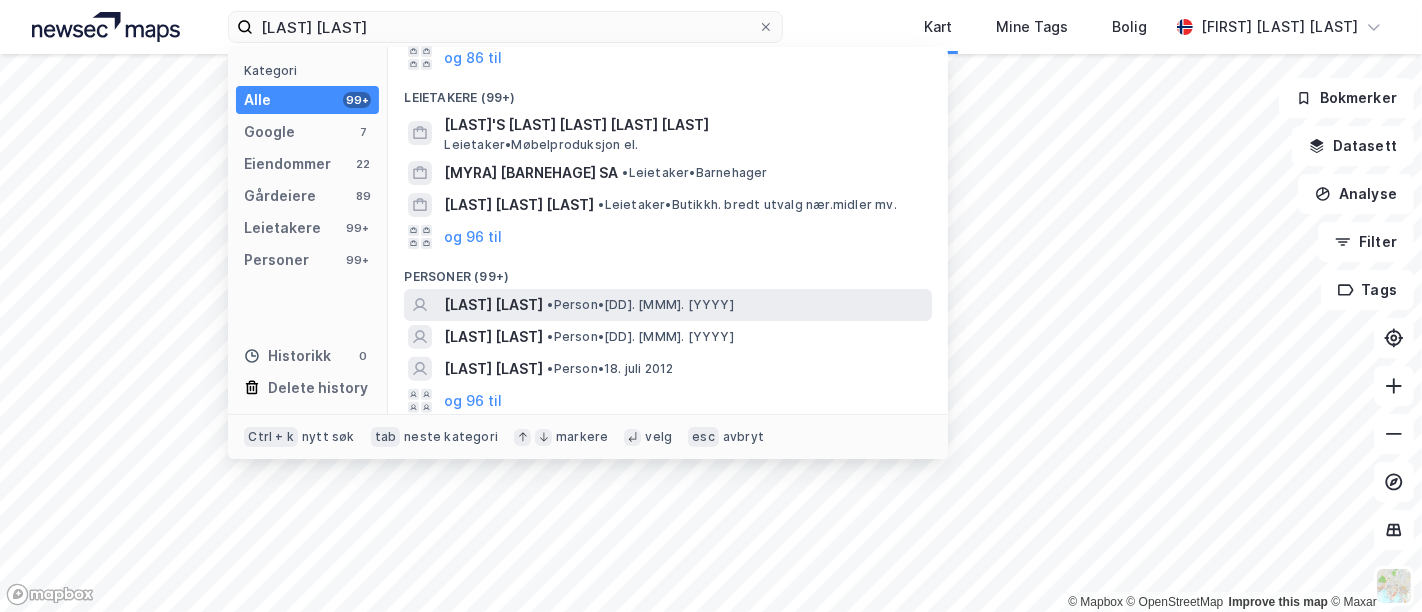 click on "[LAST] [LAST]" at bounding box center [493, 305] 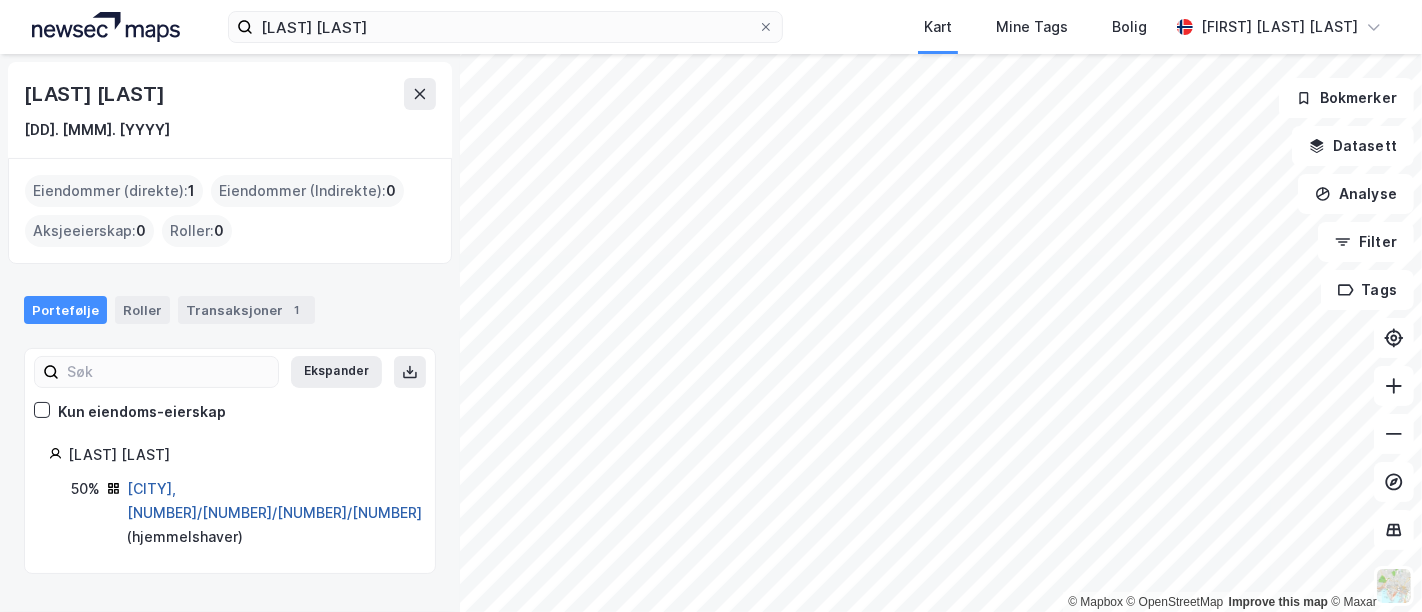 click on "[CITY], [NUMBER]/[NUMBER]/[NUMBER]/[NUMBER]" at bounding box center [274, 500] 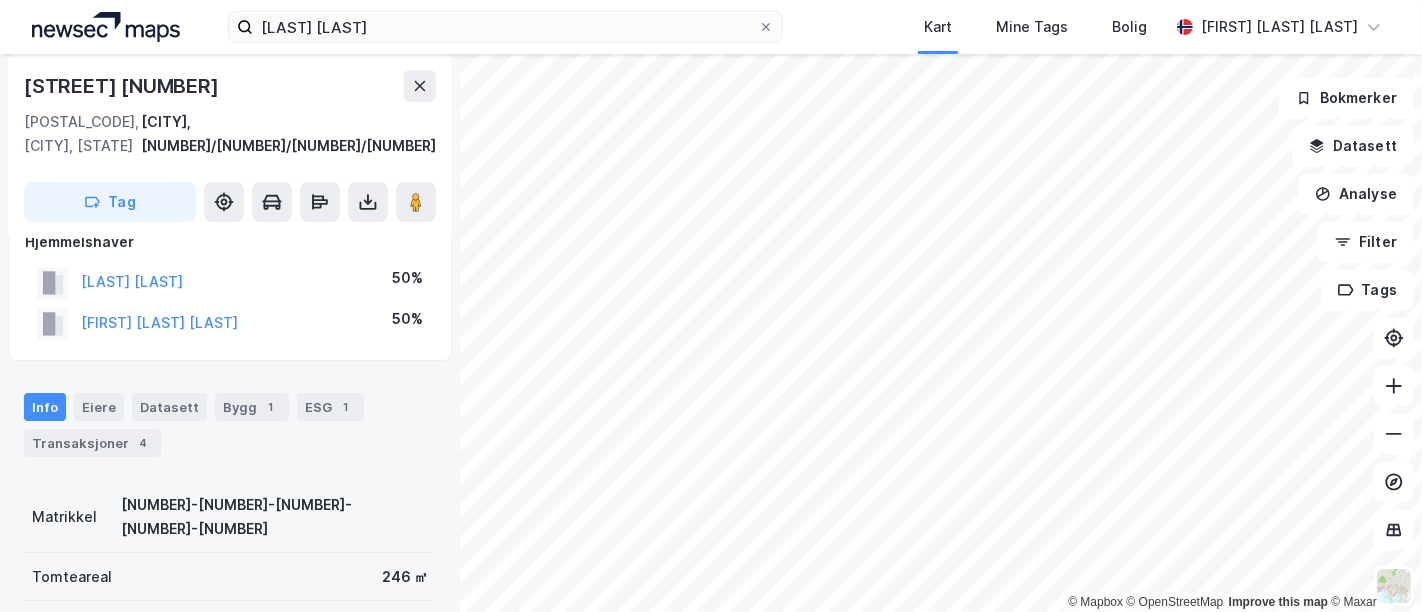 scroll, scrollTop: 199, scrollLeft: 0, axis: vertical 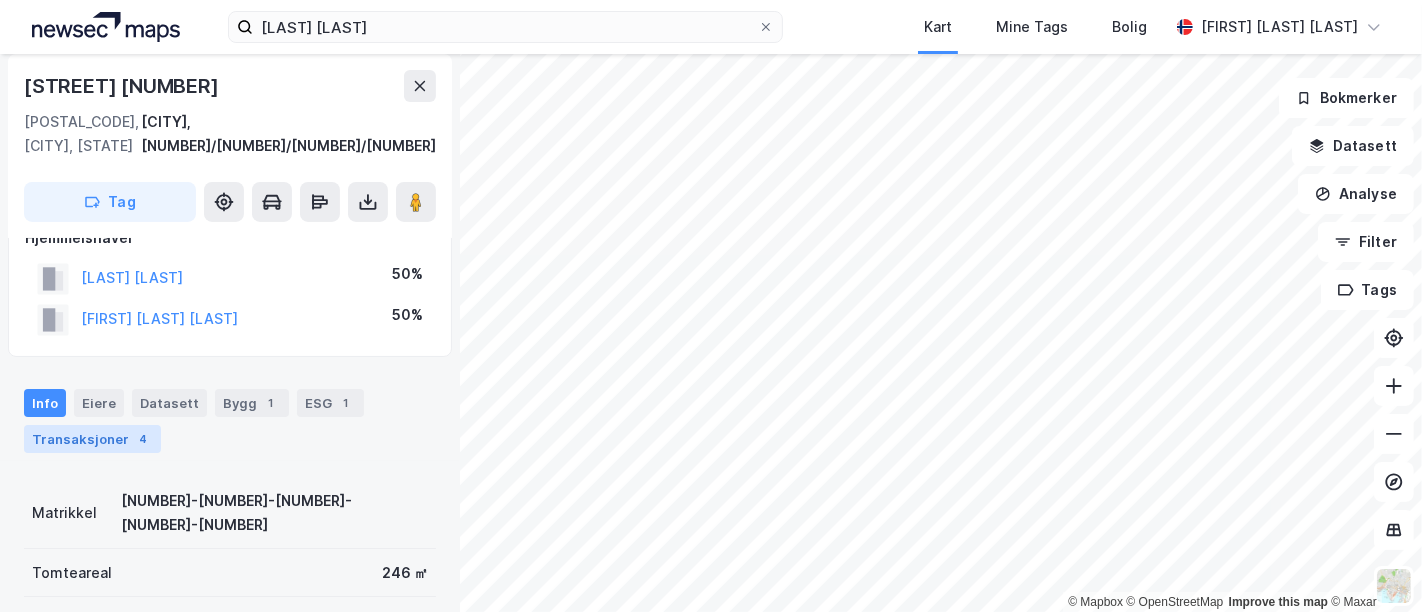 click on "4" at bounding box center [143, 439] 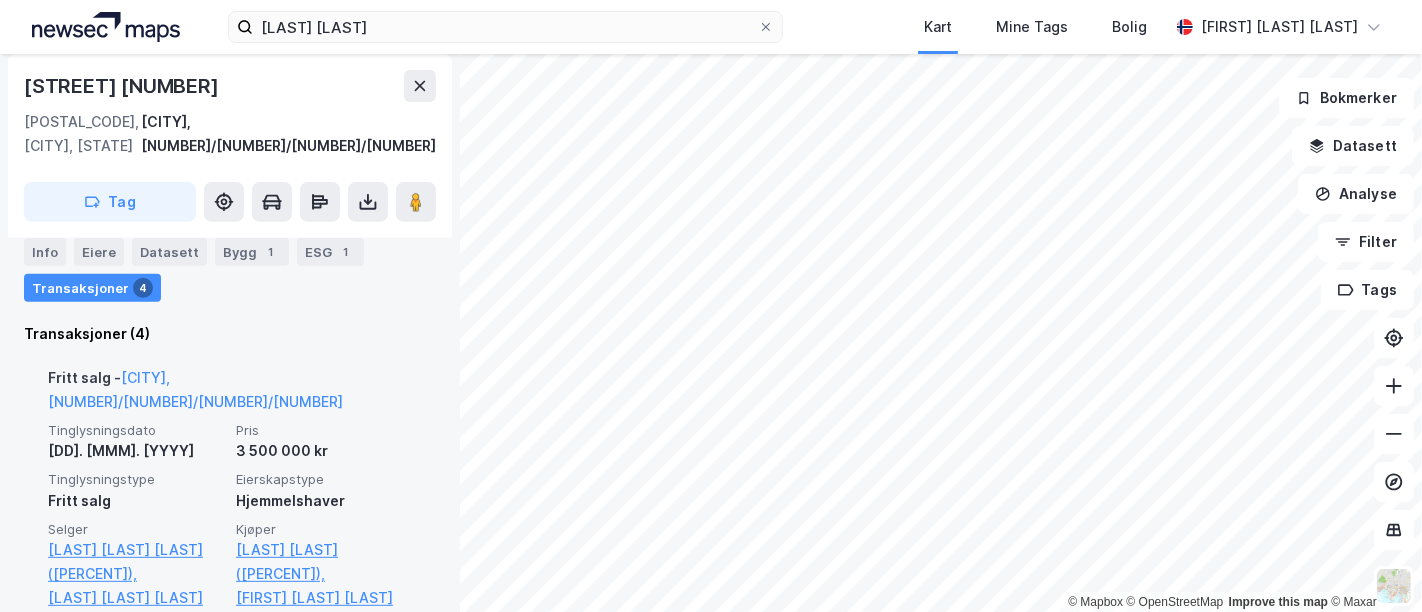 scroll, scrollTop: 690, scrollLeft: 0, axis: vertical 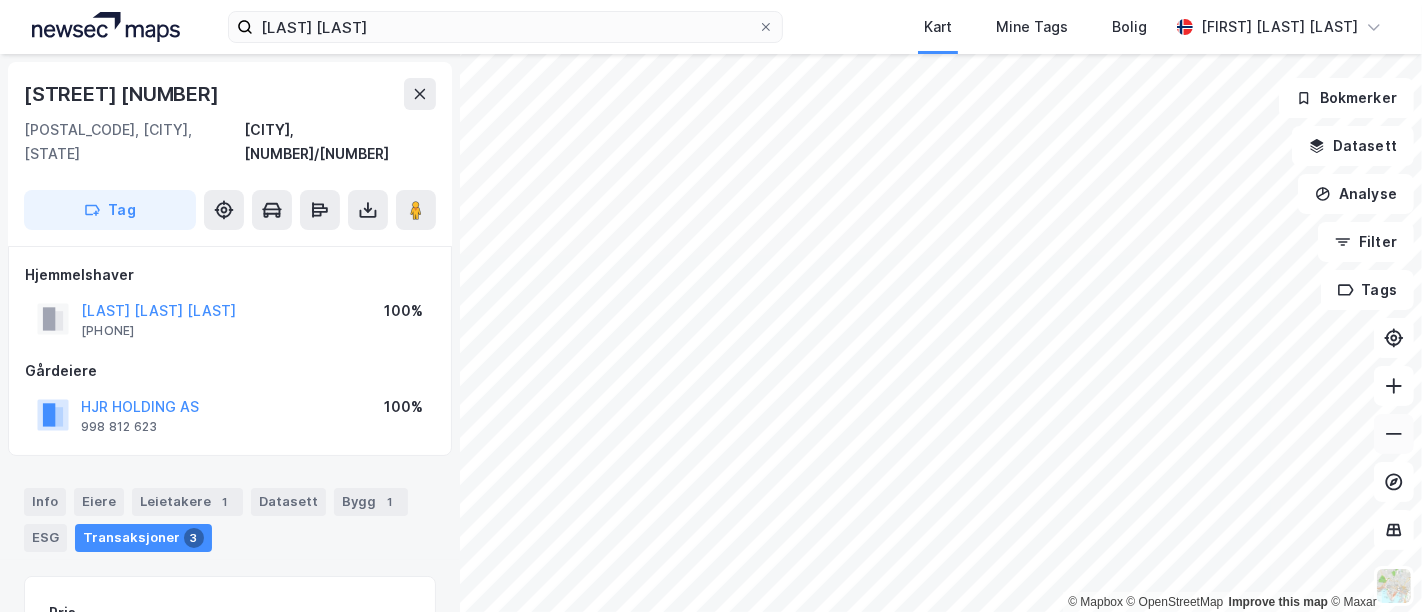 click at bounding box center (1394, 434) 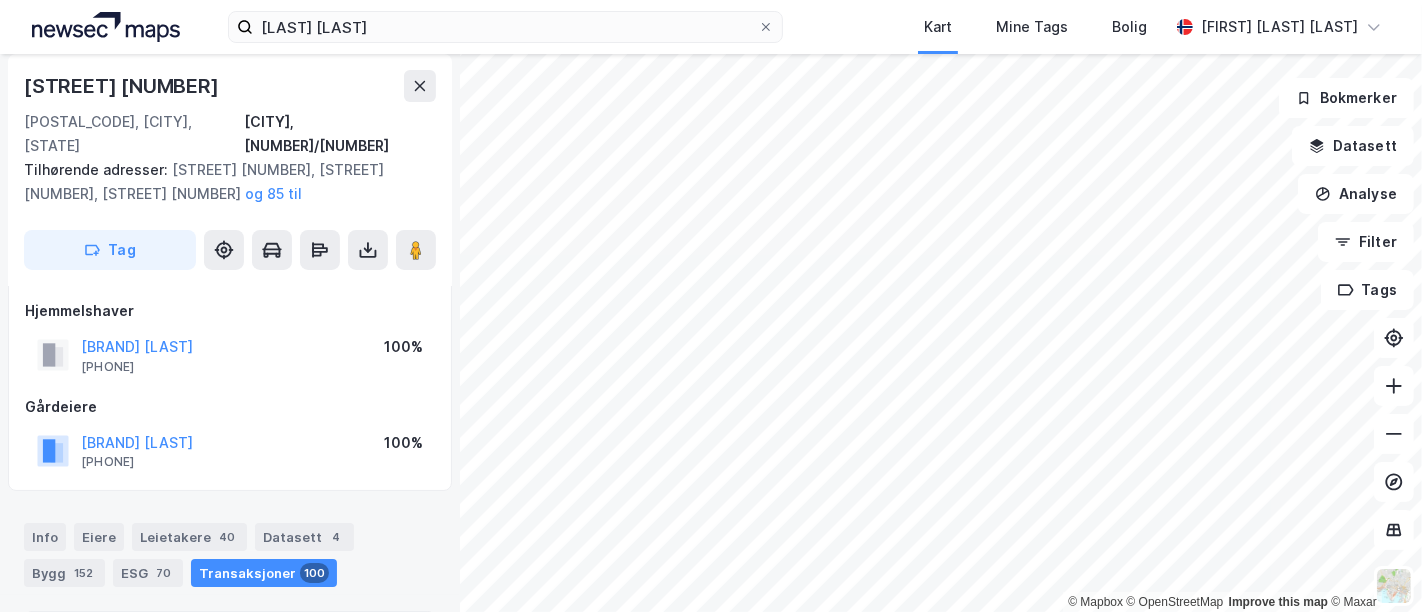 scroll, scrollTop: 0, scrollLeft: 0, axis: both 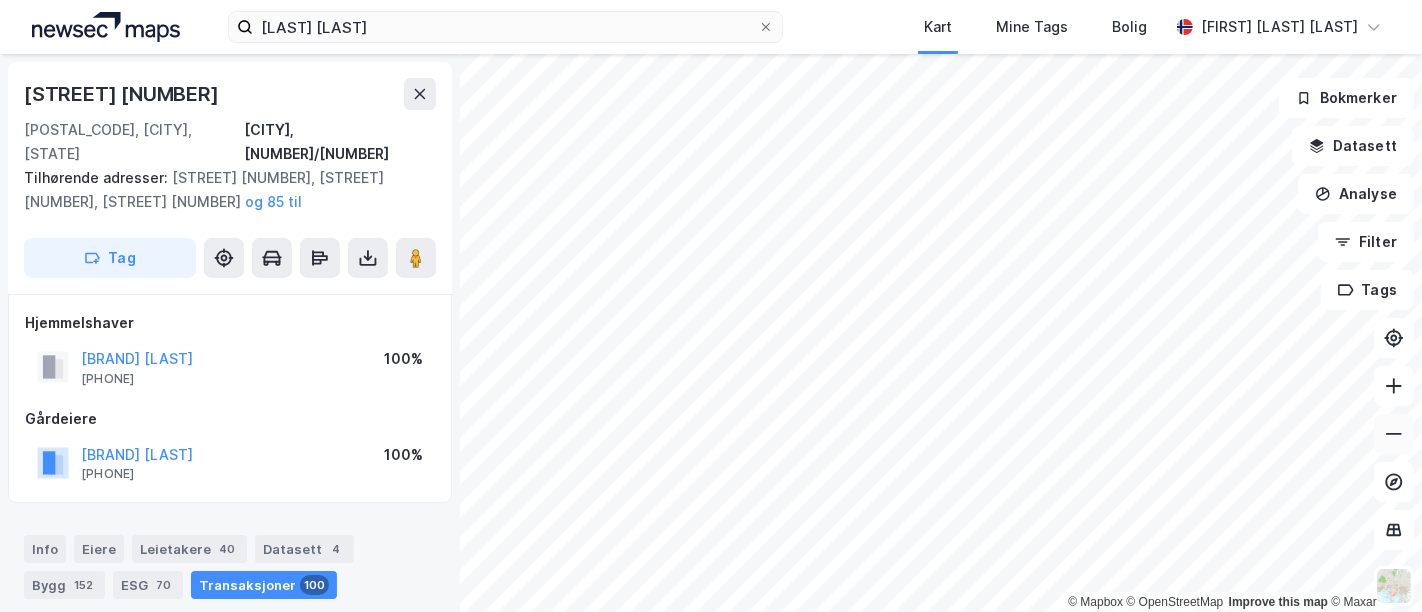 click 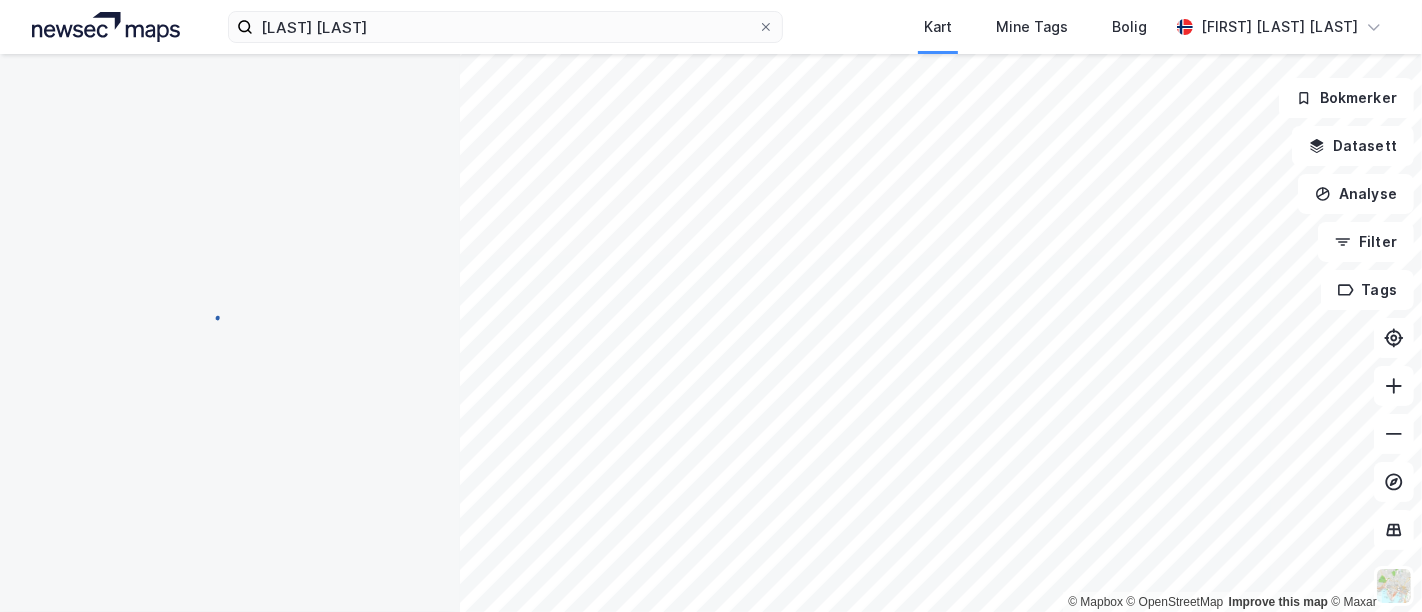 scroll, scrollTop: 12, scrollLeft: 0, axis: vertical 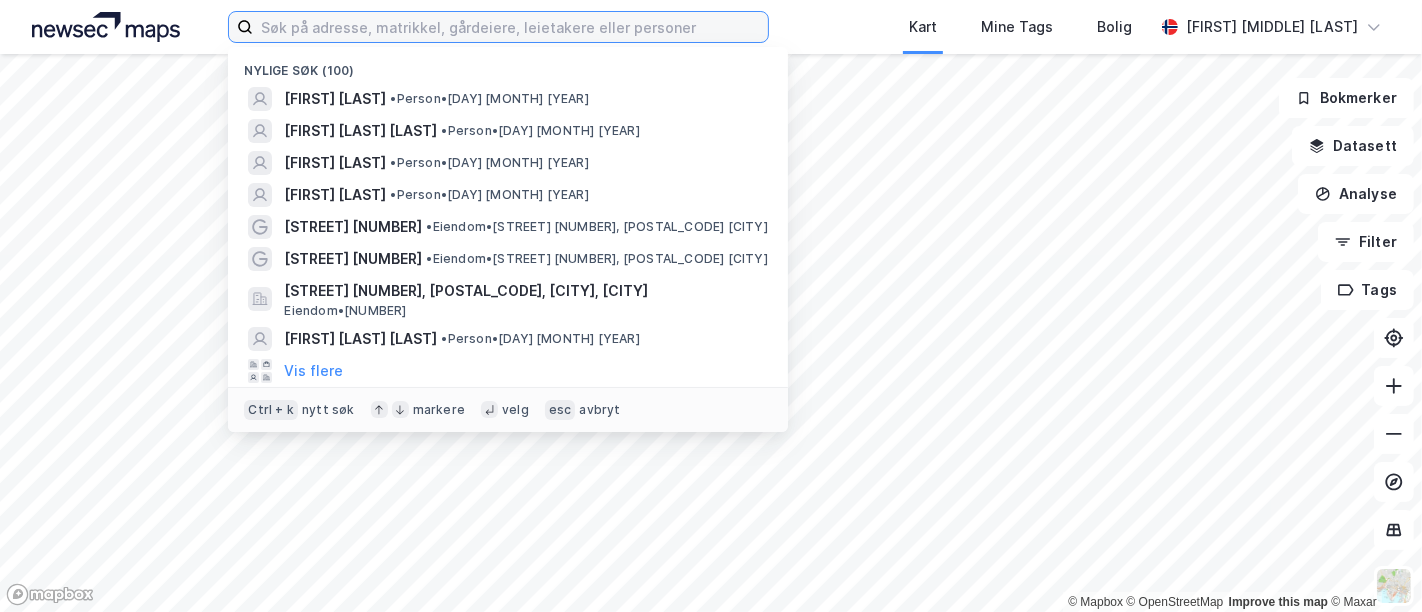 click at bounding box center (510, 27) 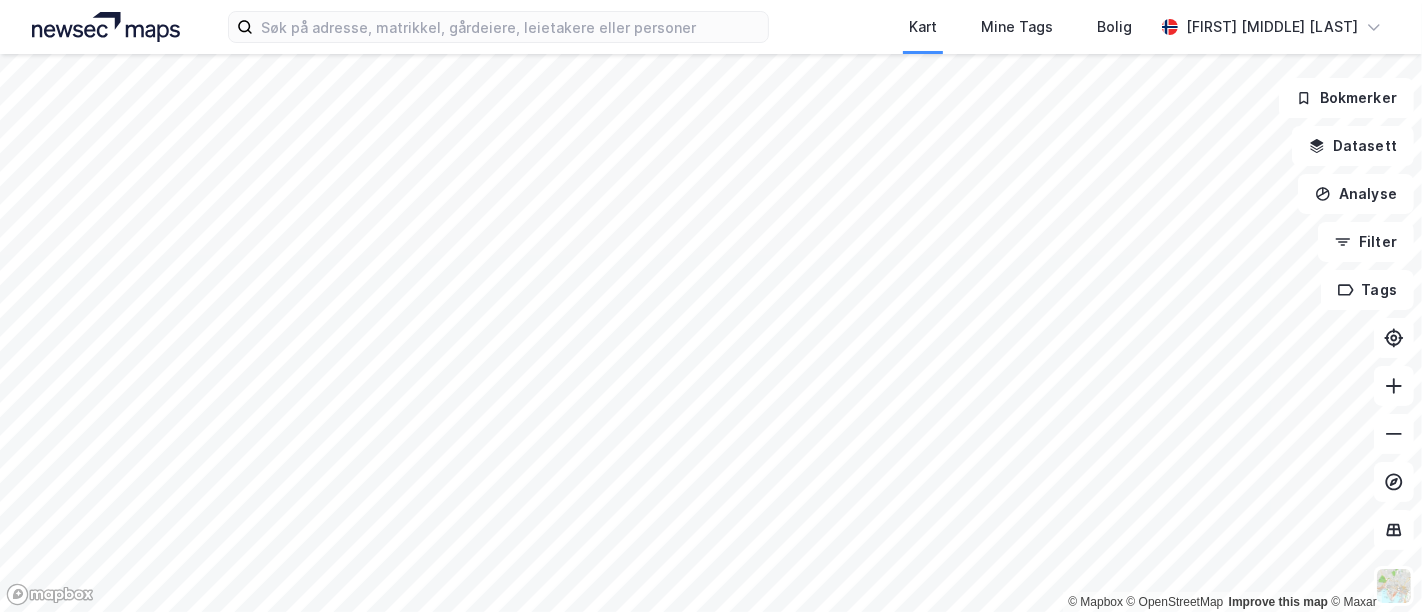 click on "Kart Mine Tags Bolig [FIRST] [LAST]" at bounding box center [711, 27] 